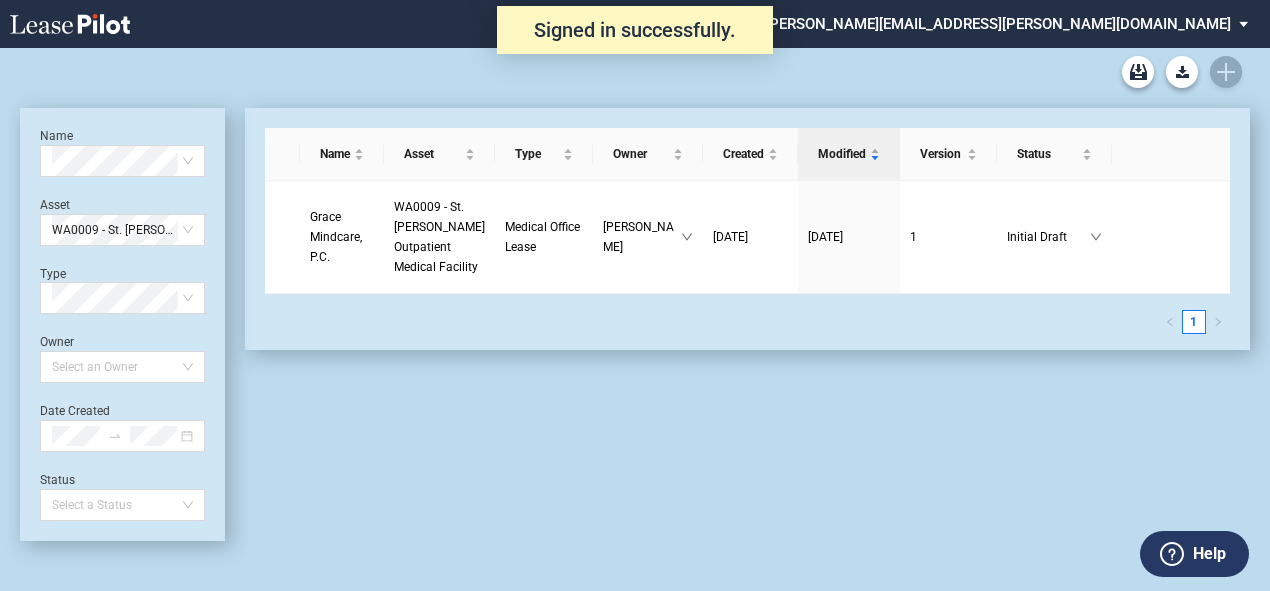 scroll, scrollTop: 0, scrollLeft: 0, axis: both 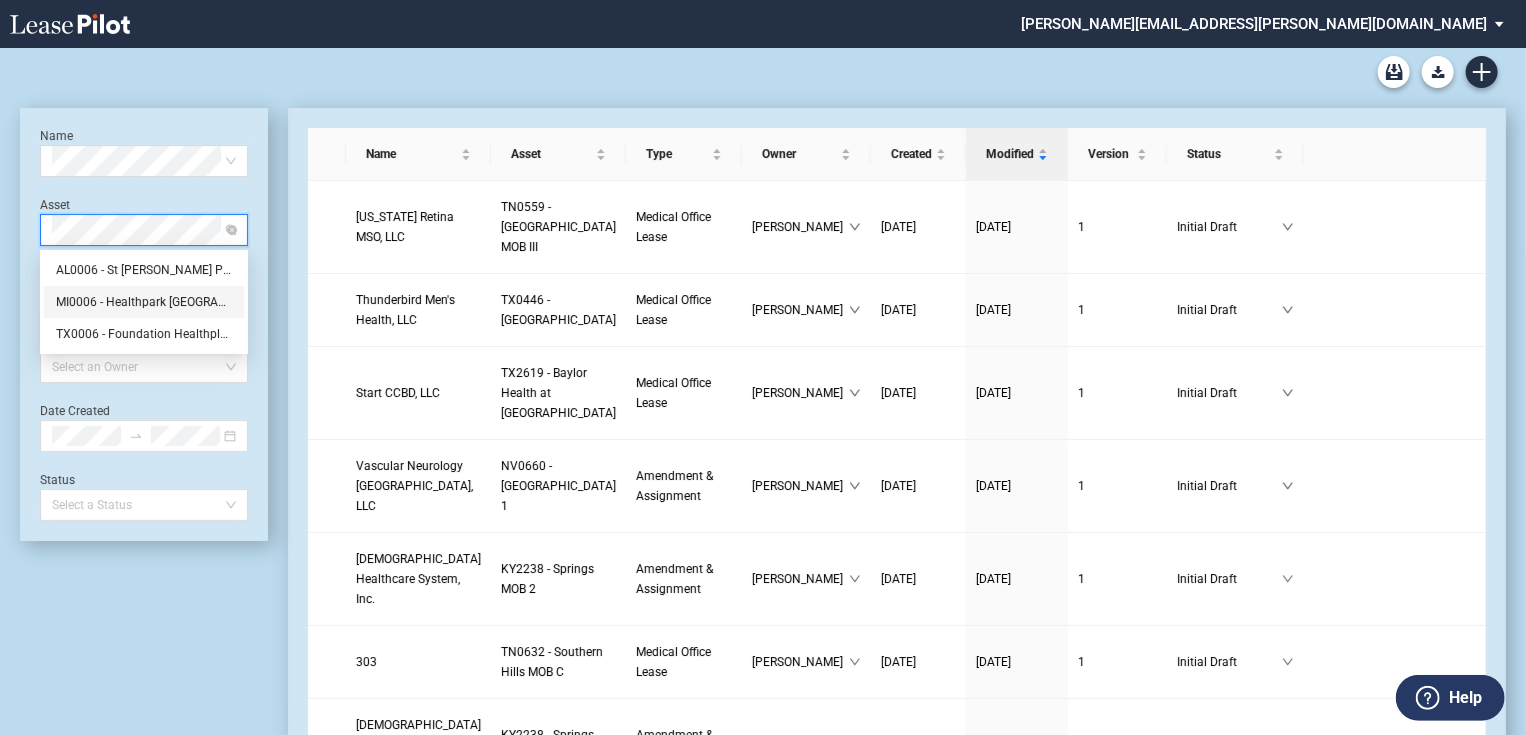 click on "MI0006 - Healthpark [GEOGRAPHIC_DATA]" at bounding box center (144, 302) 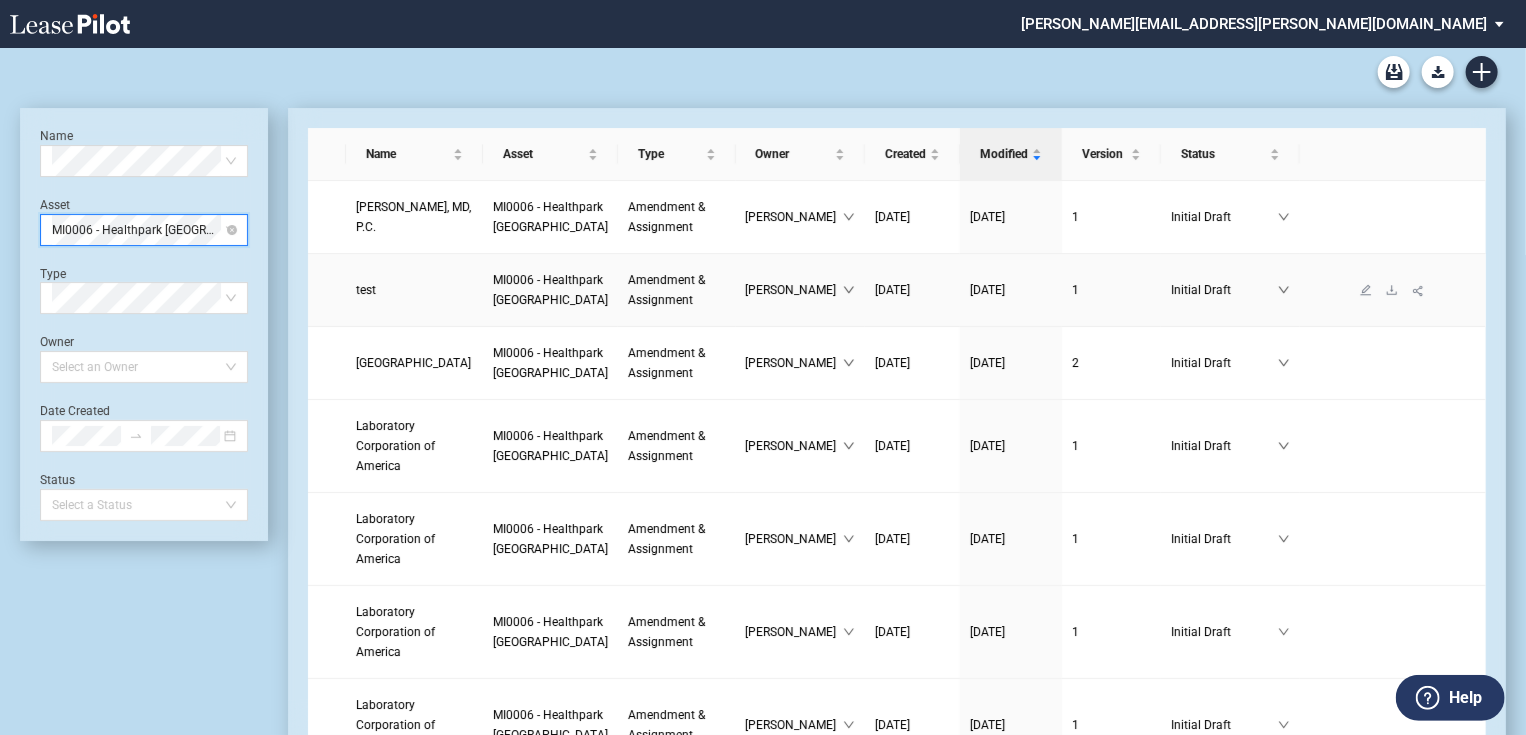 click on "MI0006 - Healthpark [GEOGRAPHIC_DATA]" at bounding box center (550, 290) 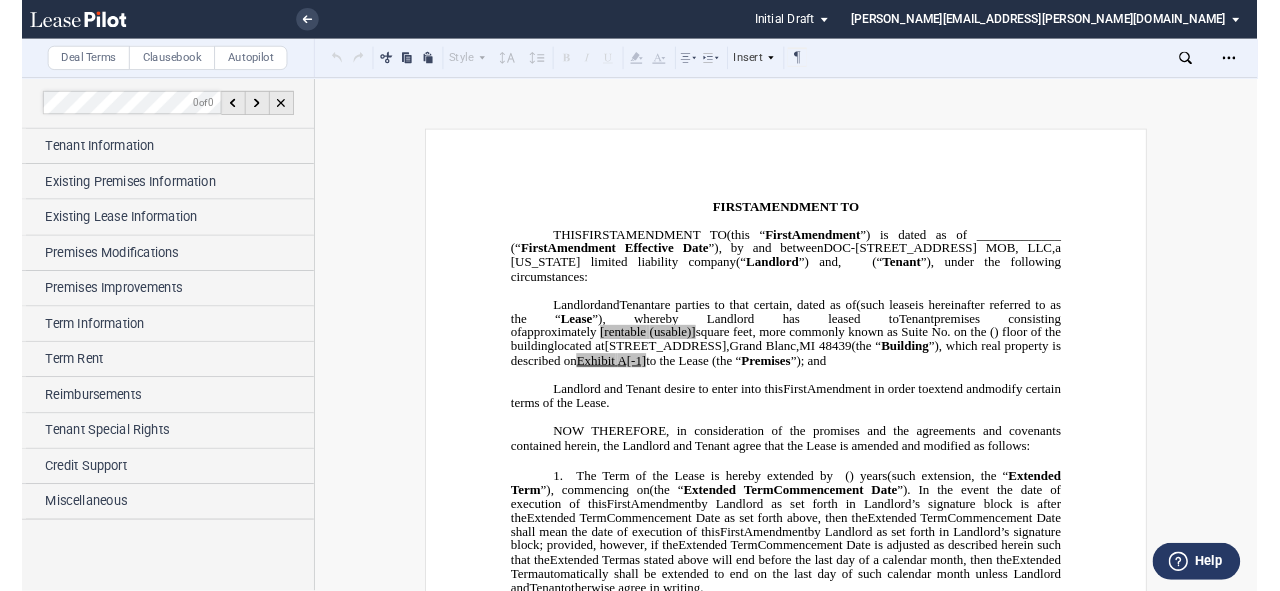 scroll, scrollTop: 0, scrollLeft: 0, axis: both 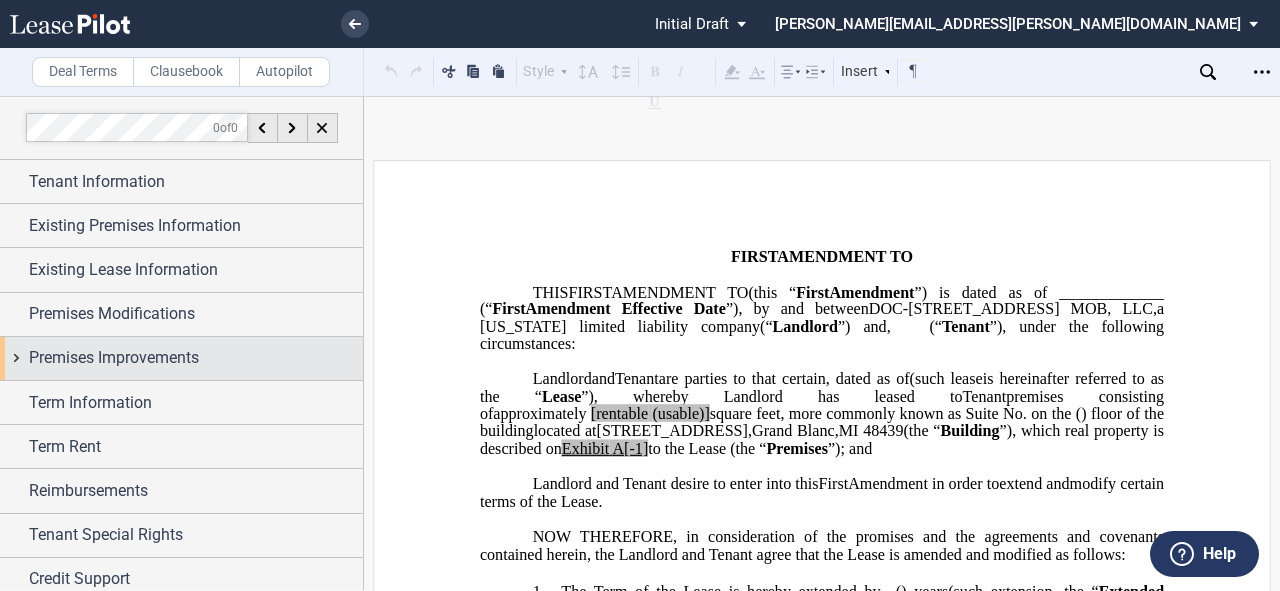 click on "Premises Improvements" at bounding box center (181, 358) 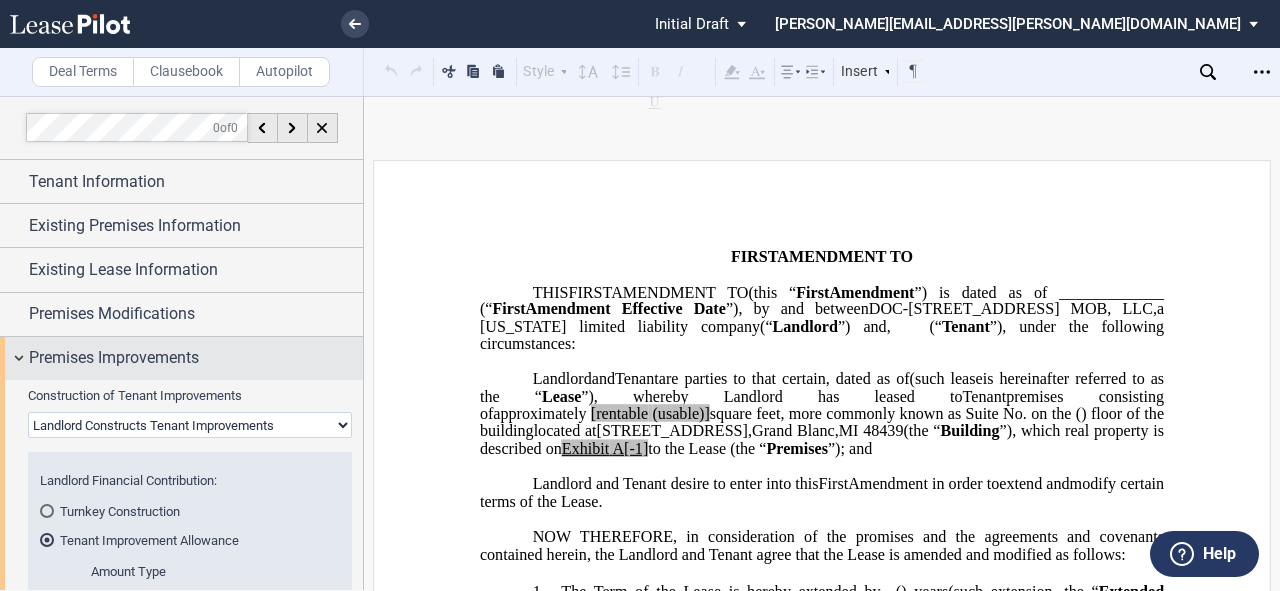 scroll, scrollTop: 0, scrollLeft: 0, axis: both 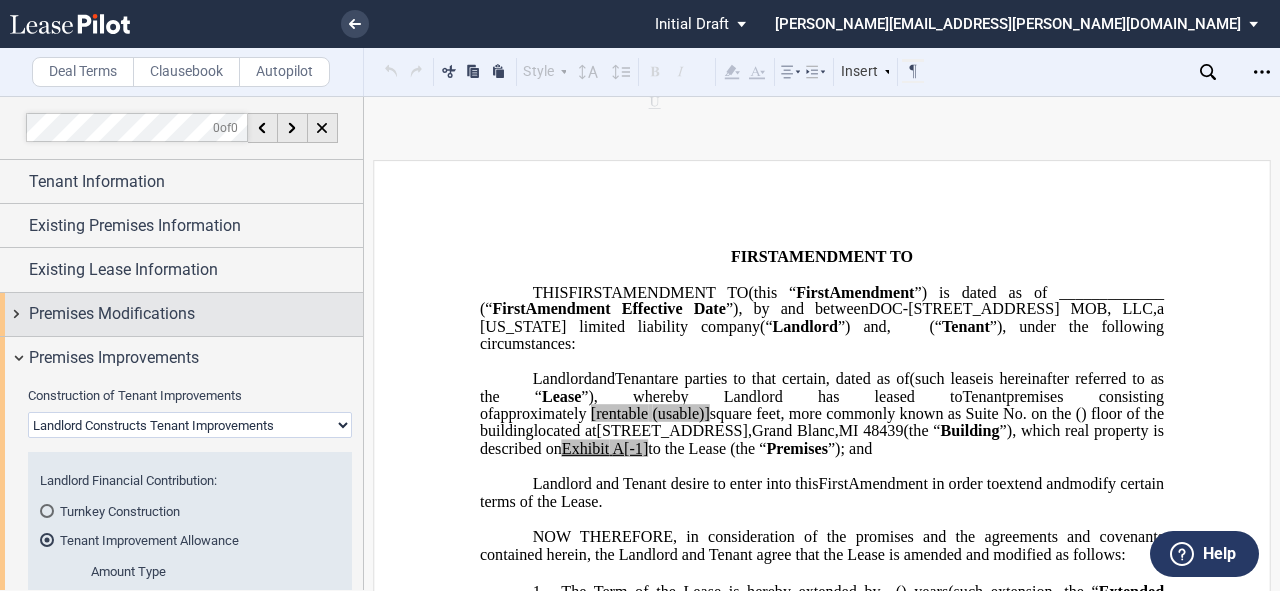 click on "Premises Modifications" at bounding box center [181, 314] 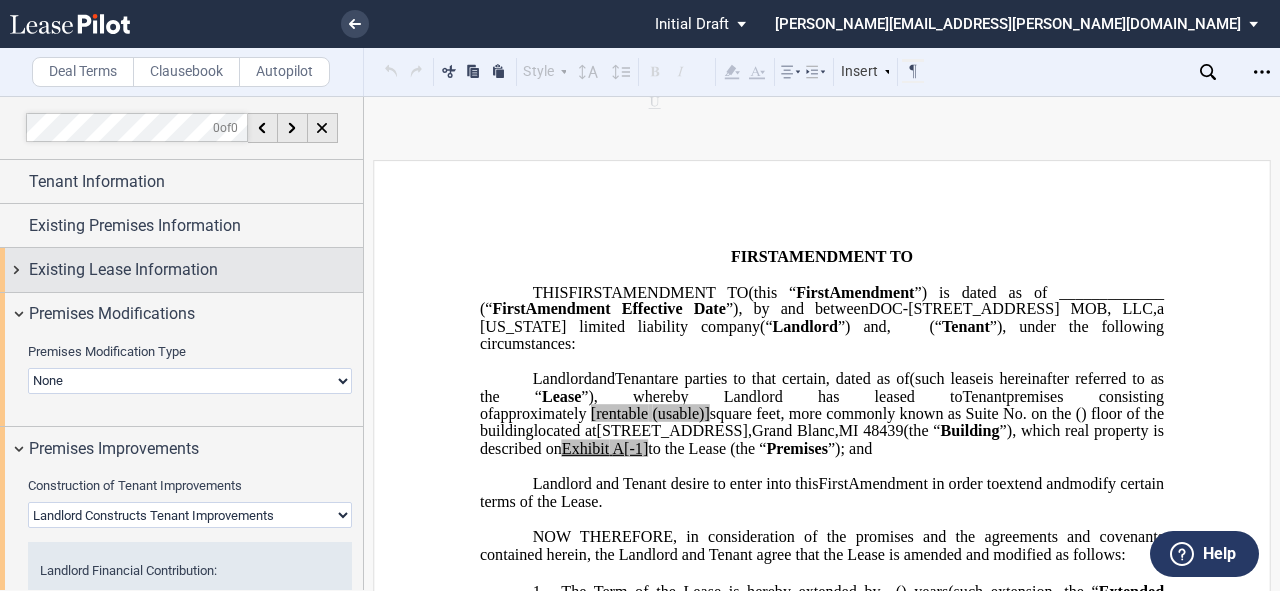 click on "Existing Lease Information" at bounding box center [181, 269] 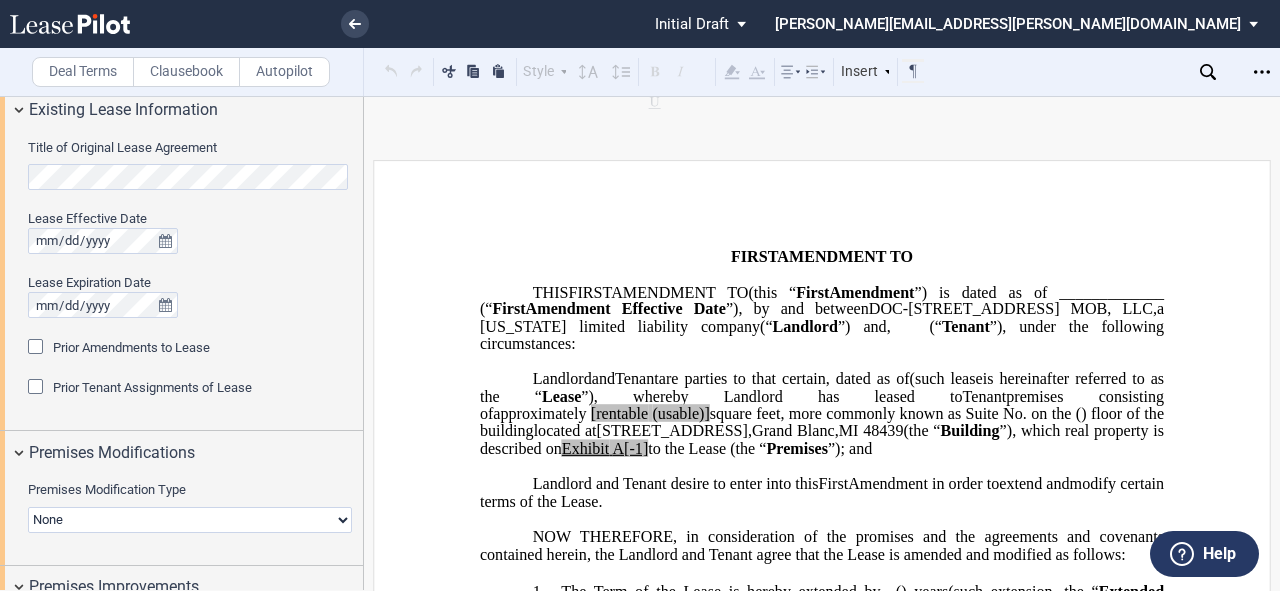 scroll, scrollTop: 0, scrollLeft: 0, axis: both 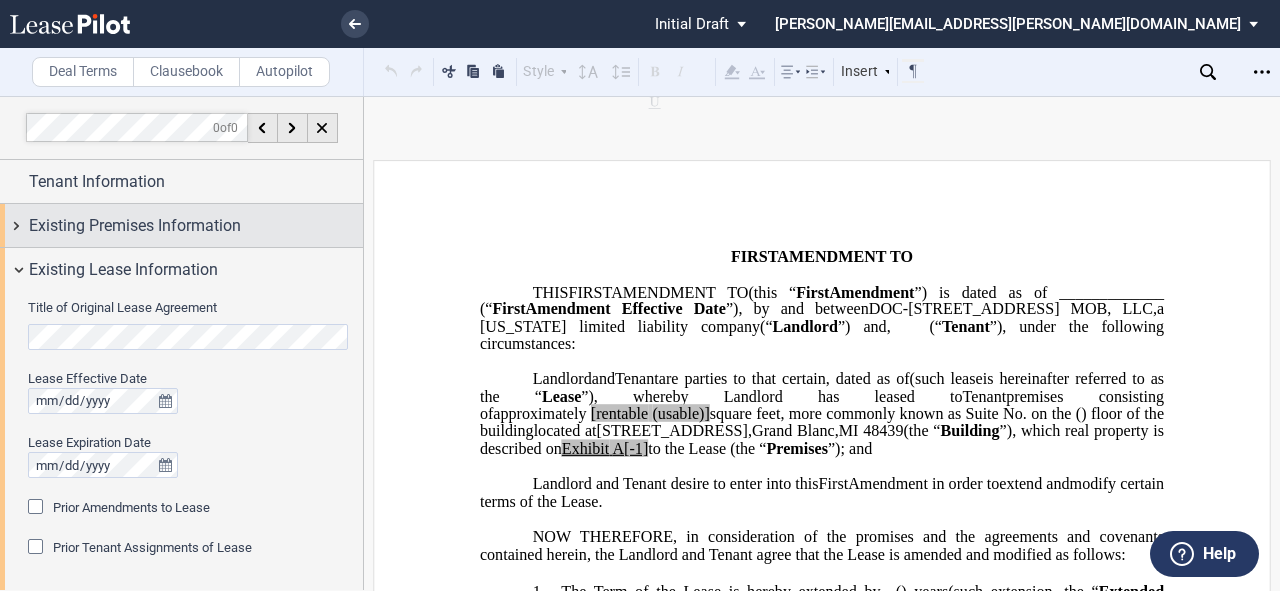 click on "Existing Premises Information" at bounding box center [181, 225] 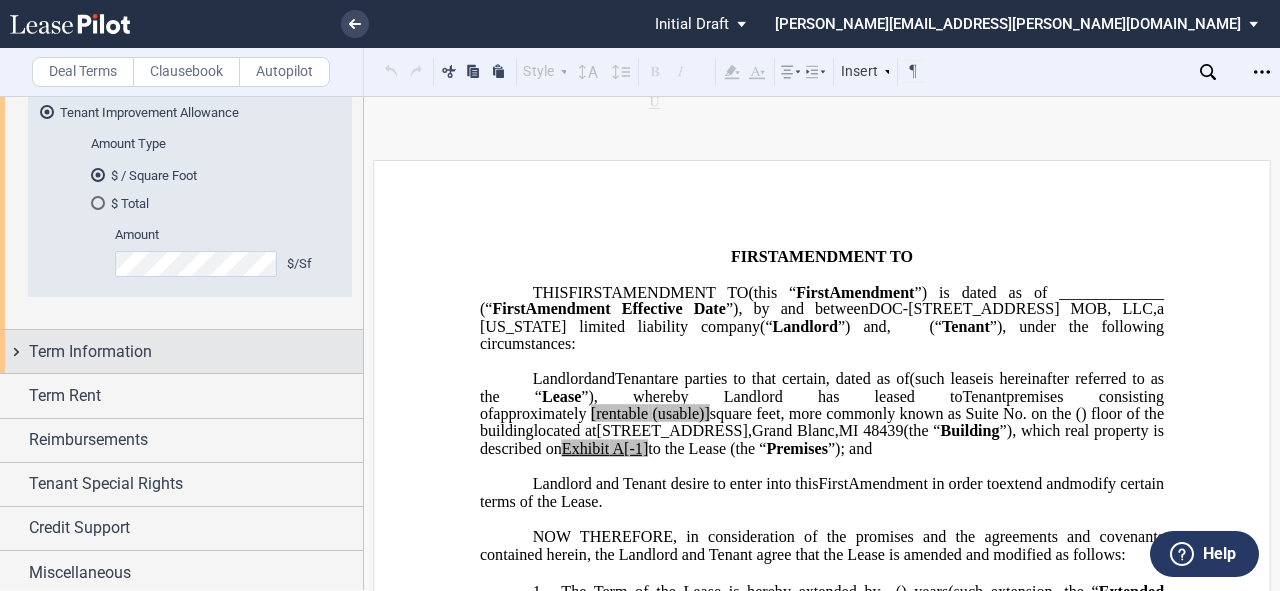 scroll, scrollTop: 1159, scrollLeft: 0, axis: vertical 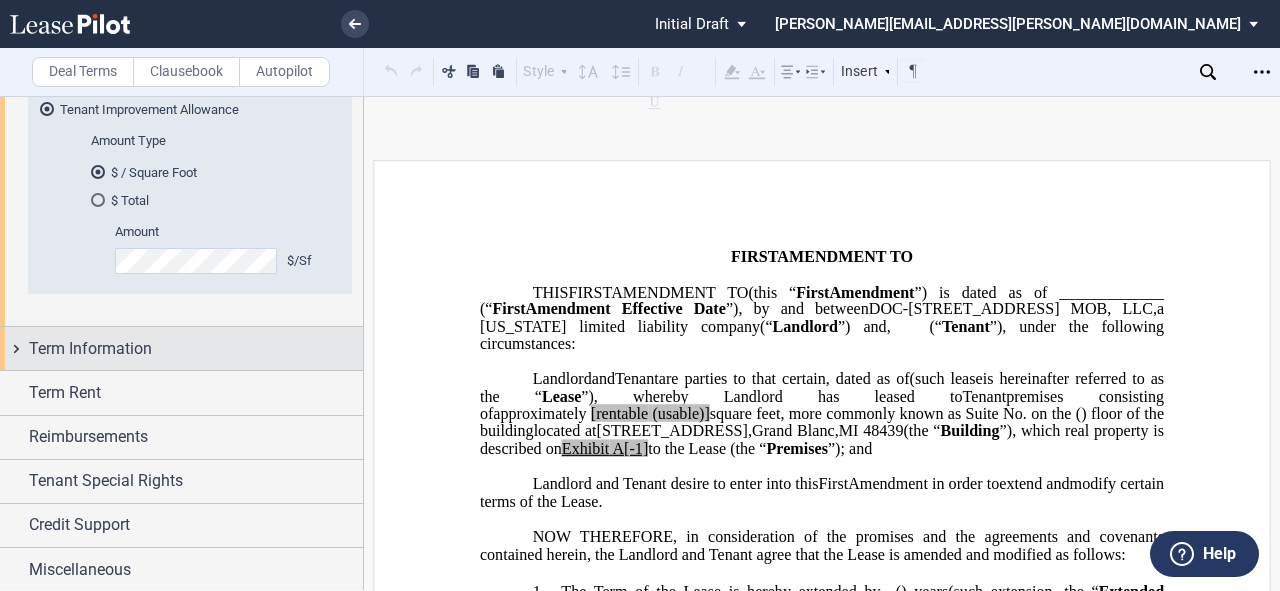 click on "Term Information" at bounding box center [181, 348] 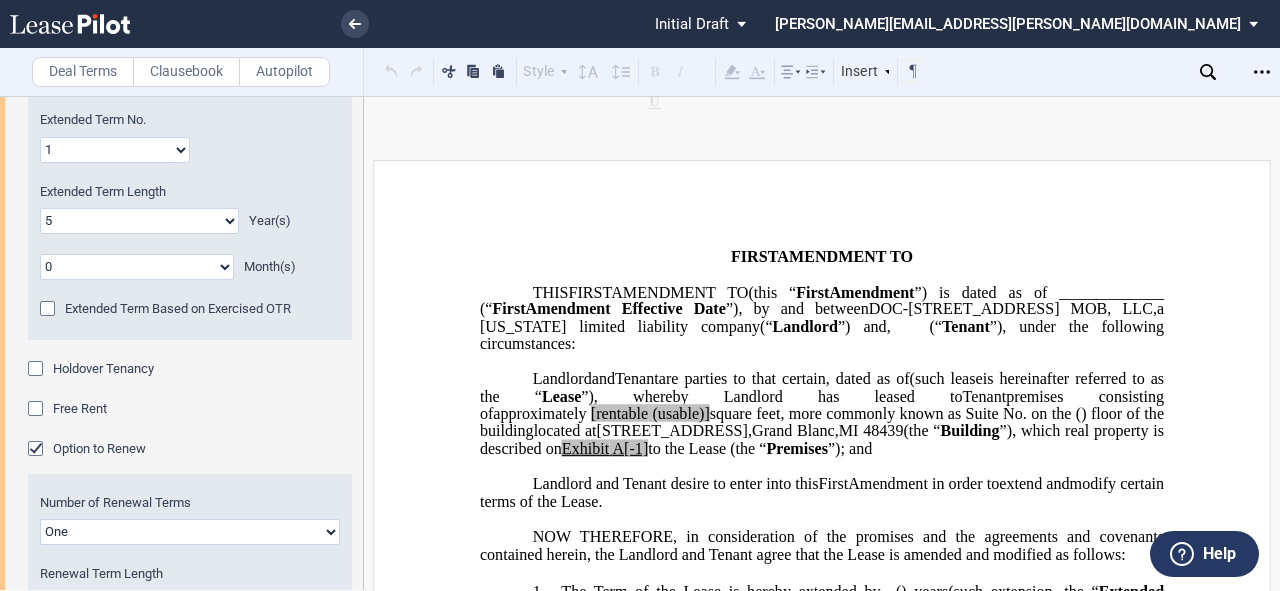 scroll, scrollTop: 1719, scrollLeft: 0, axis: vertical 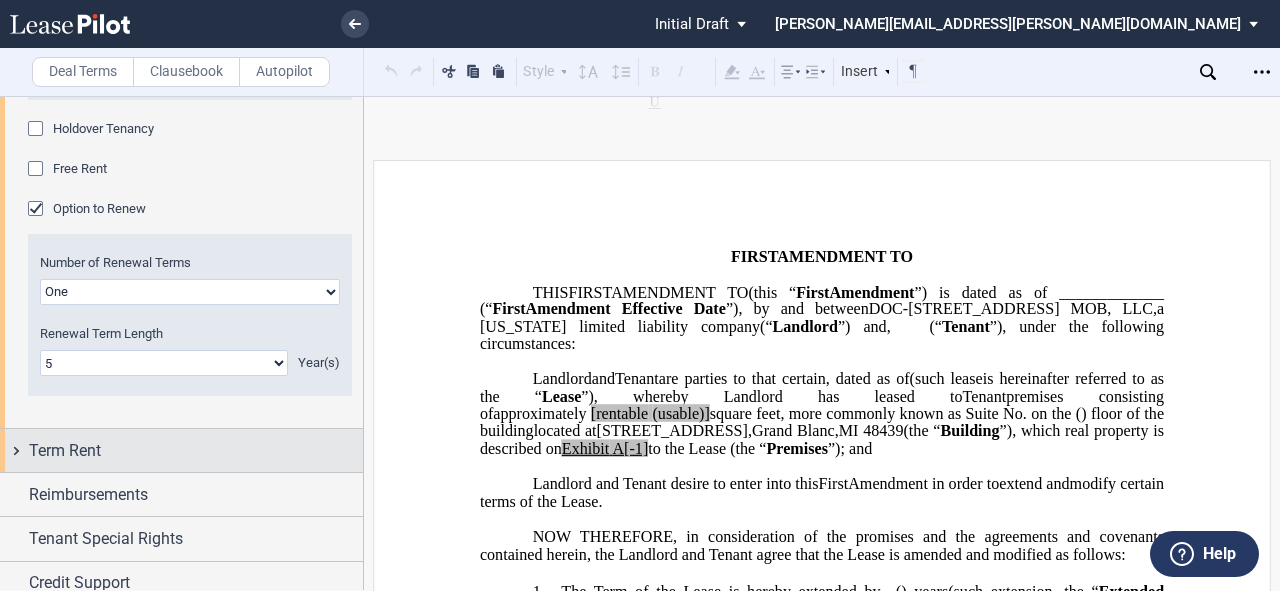 click on "Term Rent" at bounding box center (181, 450) 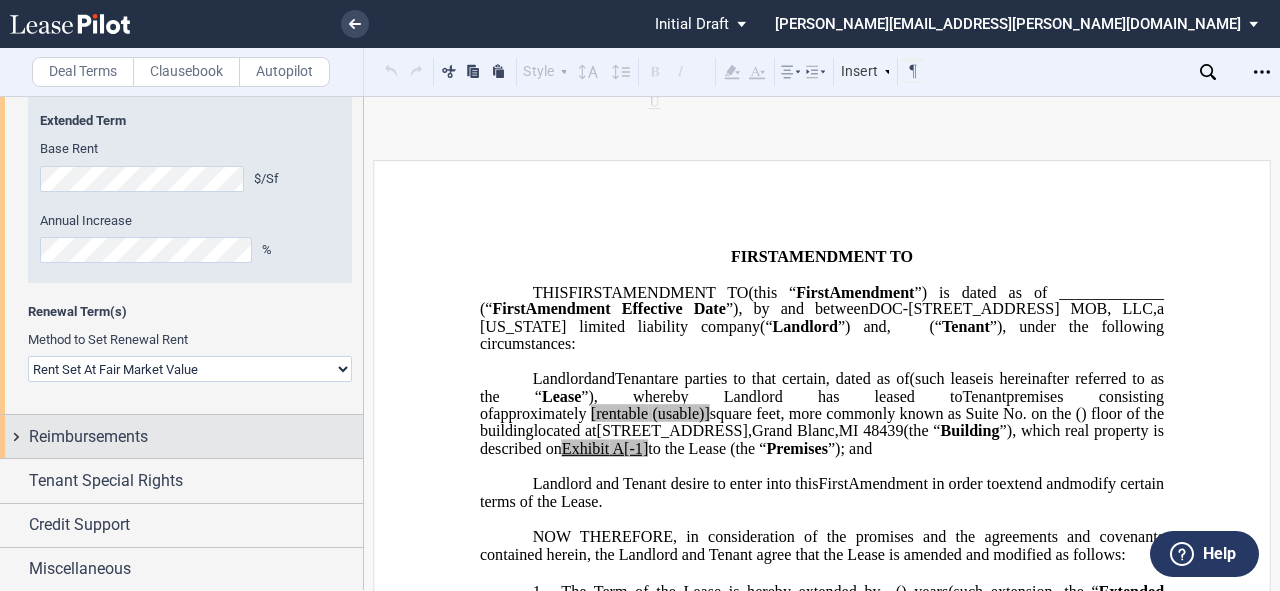 click on "Reimbursements" at bounding box center [181, 436] 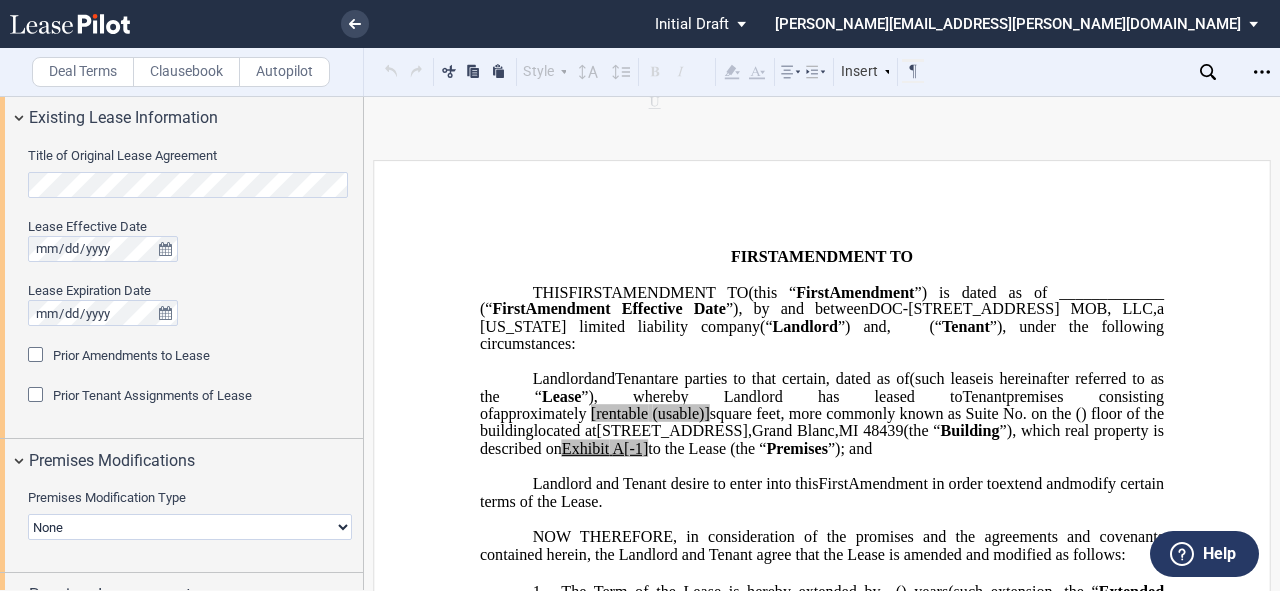scroll, scrollTop: 720, scrollLeft: 0, axis: vertical 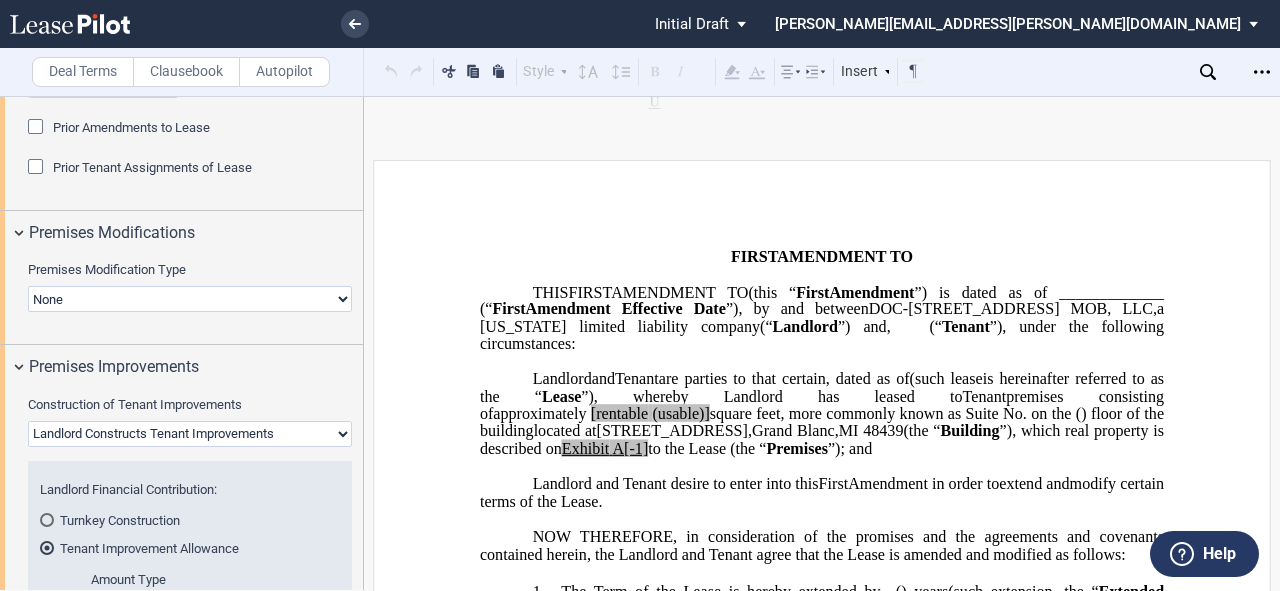 click on "None
Expansion
Relocation" at bounding box center [190, 299] 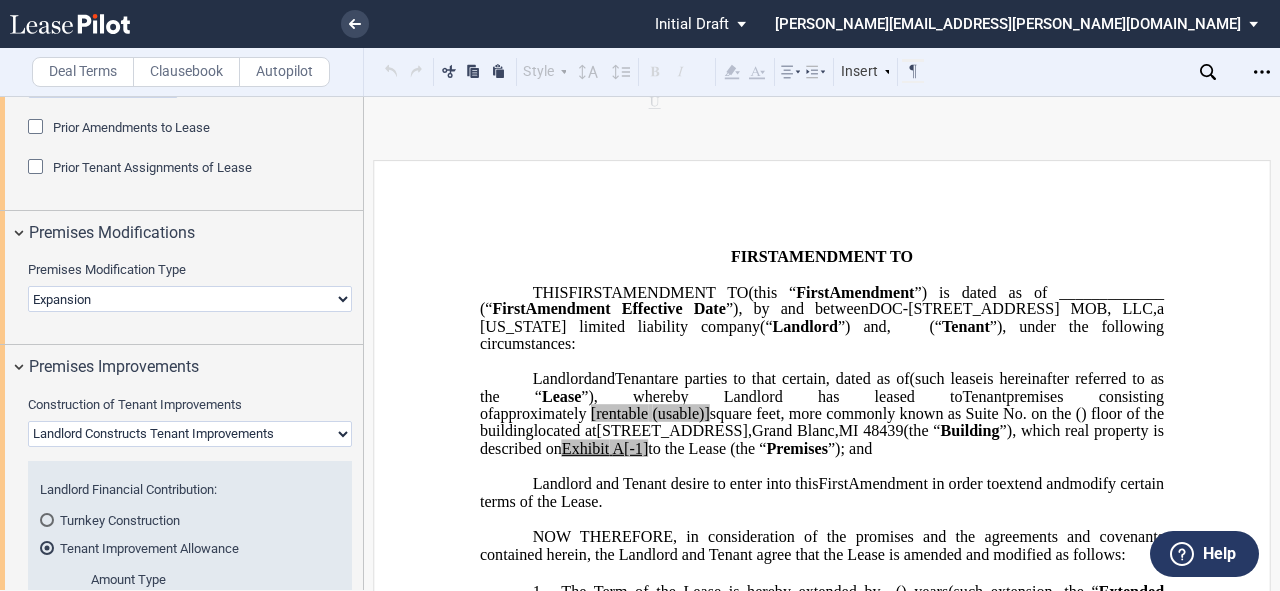 click on "None
Expansion
Relocation" at bounding box center [190, 299] 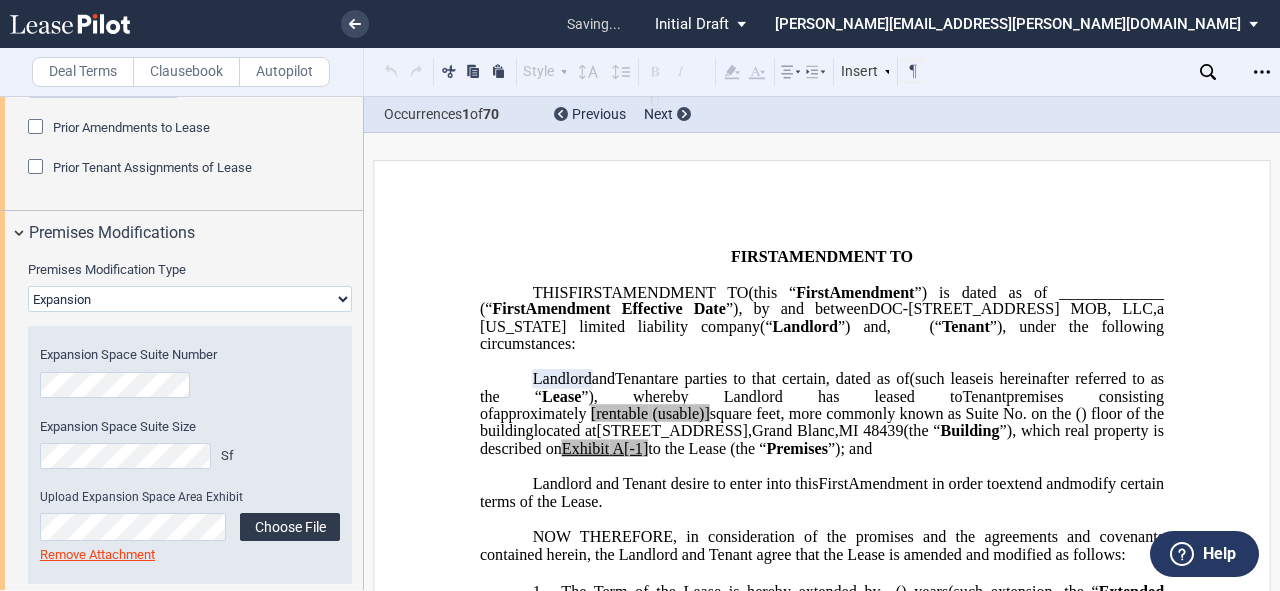 click on "Choose File" 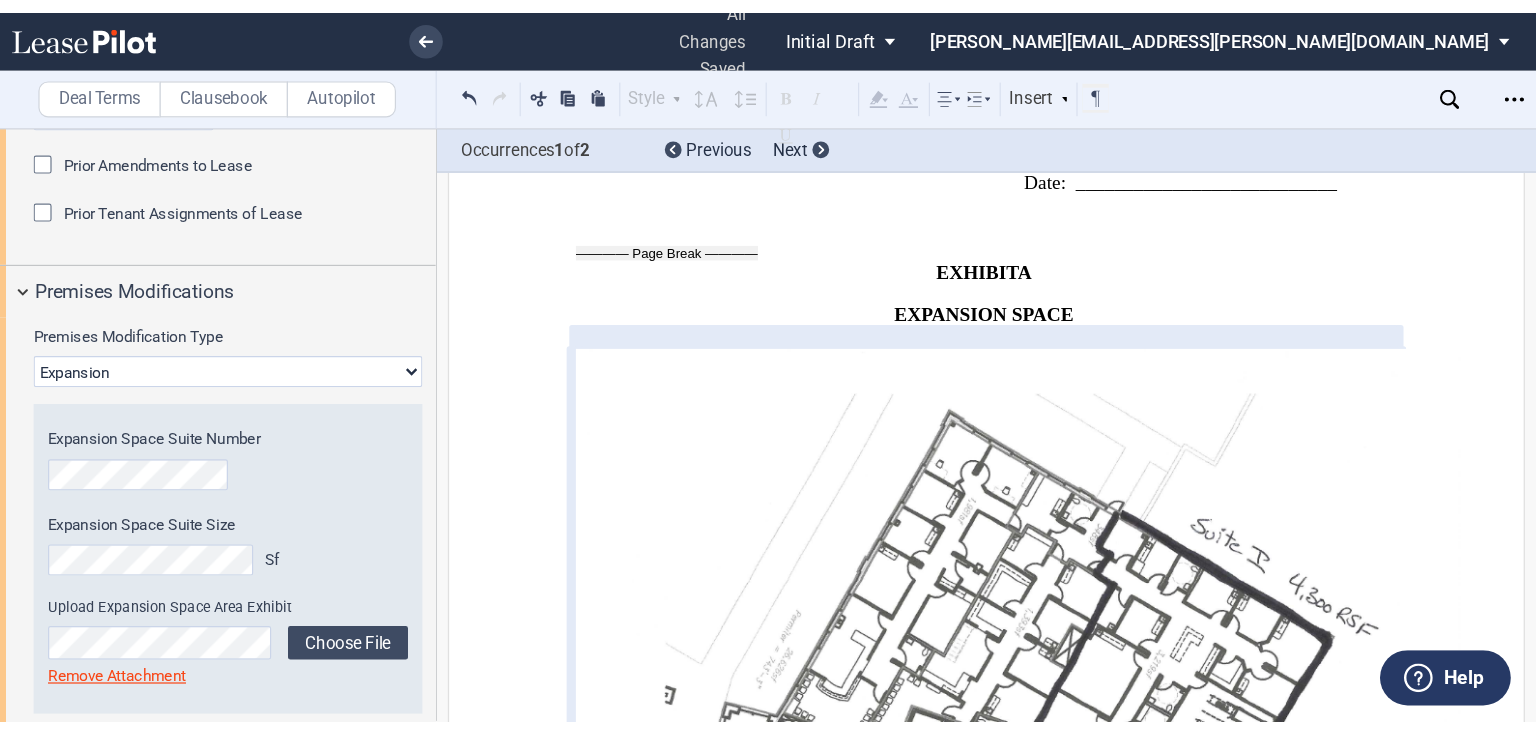 scroll, scrollTop: 6687, scrollLeft: 0, axis: vertical 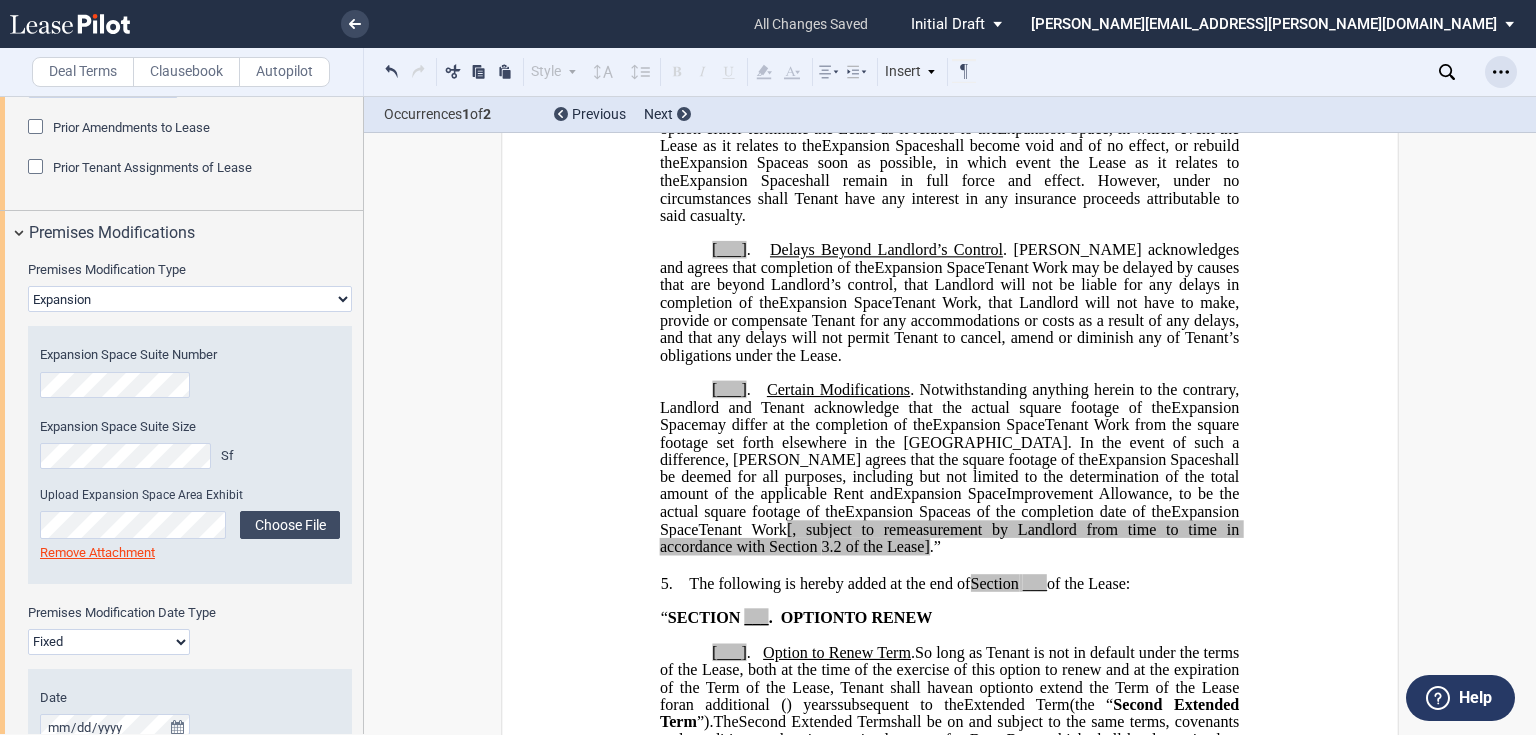 click 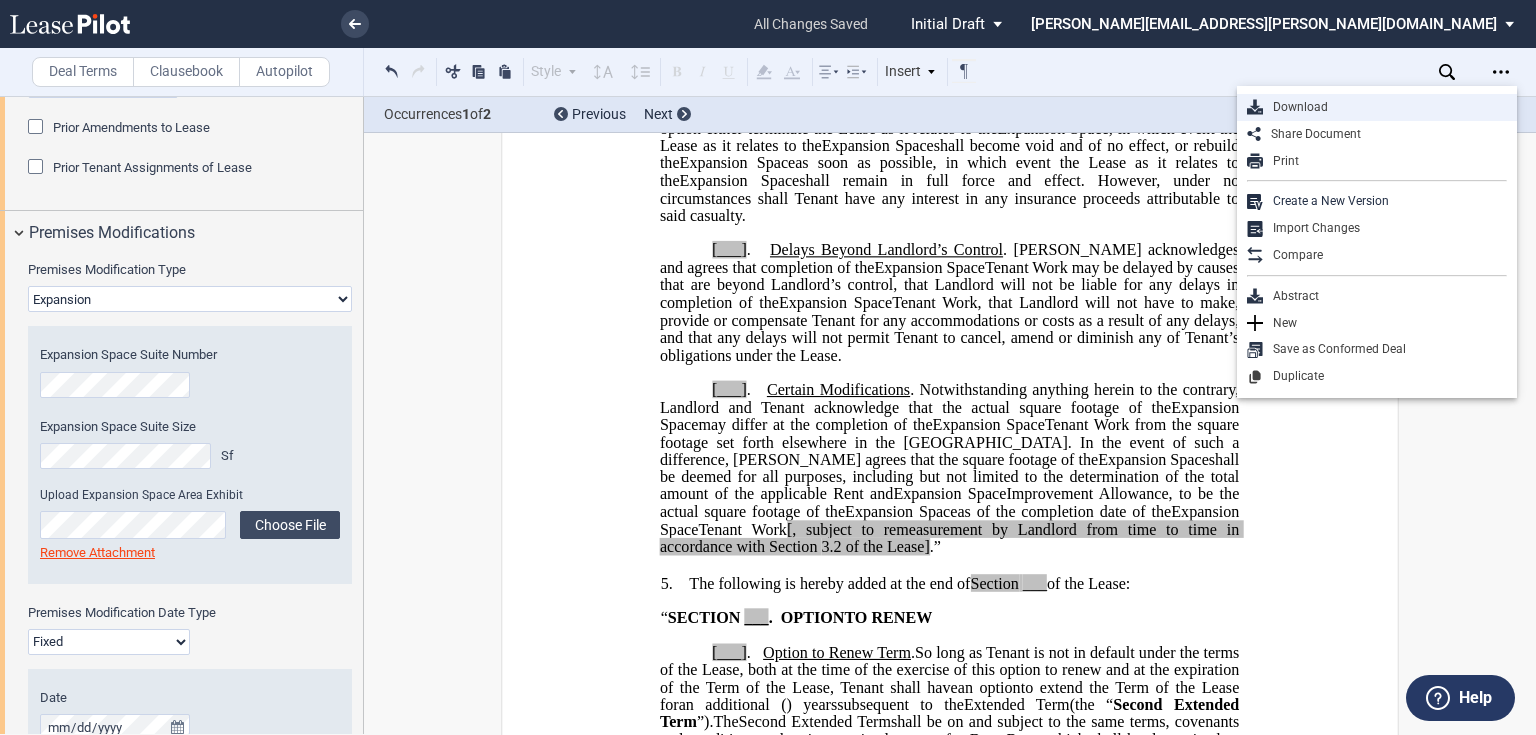 click on "Download" at bounding box center [1385, 107] 